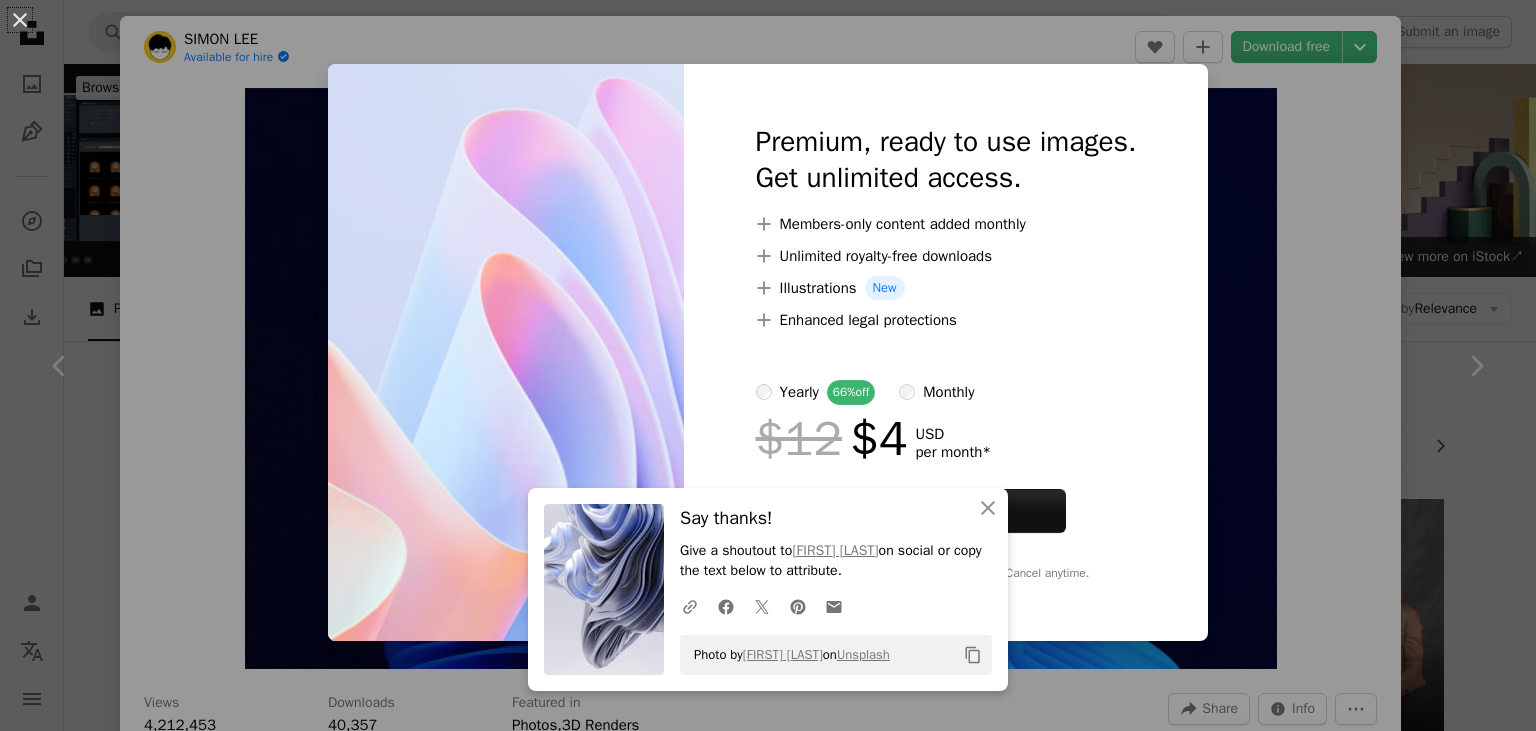 scroll, scrollTop: 739, scrollLeft: 0, axis: vertical 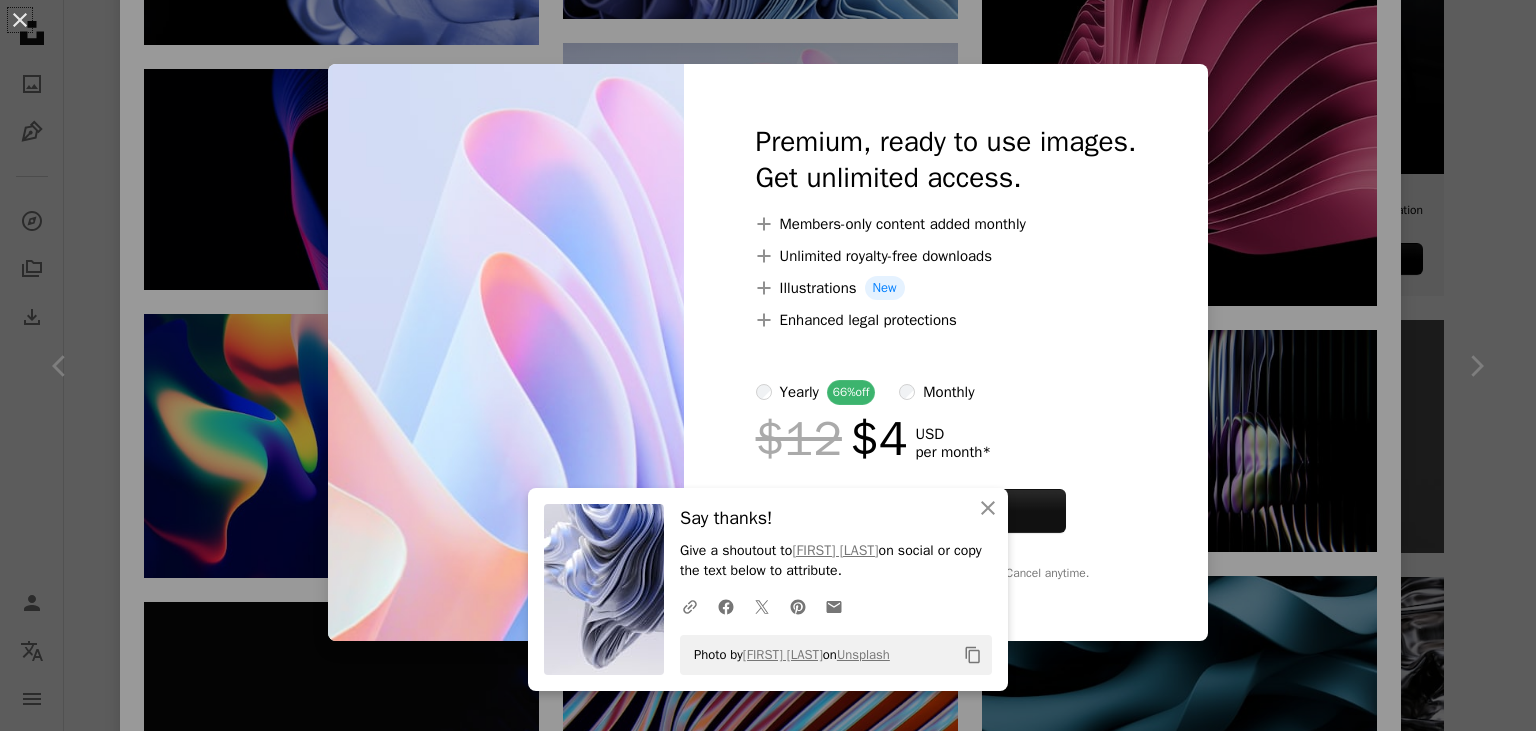 click on "An X shape Chevron left Chevron right An X shape Close Say thanks! Give a shoutout to [FIRST] [LAST] on social or copy the text below to attribute. A URL sharing icon (chains) Facebook icon X (formerly Twitter) icon Pinterest icon An envelope Photo by [FIRST] [LAST] on Unsplash
Copy content Premium, ready to use images. Get unlimited access. A plus sign Members-only content added monthly A plus sign Unlimited royalty-free downloads A plus sign Illustrations  New A plus sign Enhanced legal protections yearly 66%  off monthly $12   $4 USD per month * Get  Unsplash+ * When paid annually, billed upfront  $48 Taxes where applicable. Renews automatically. Cancel anytime." at bounding box center (768, 365) 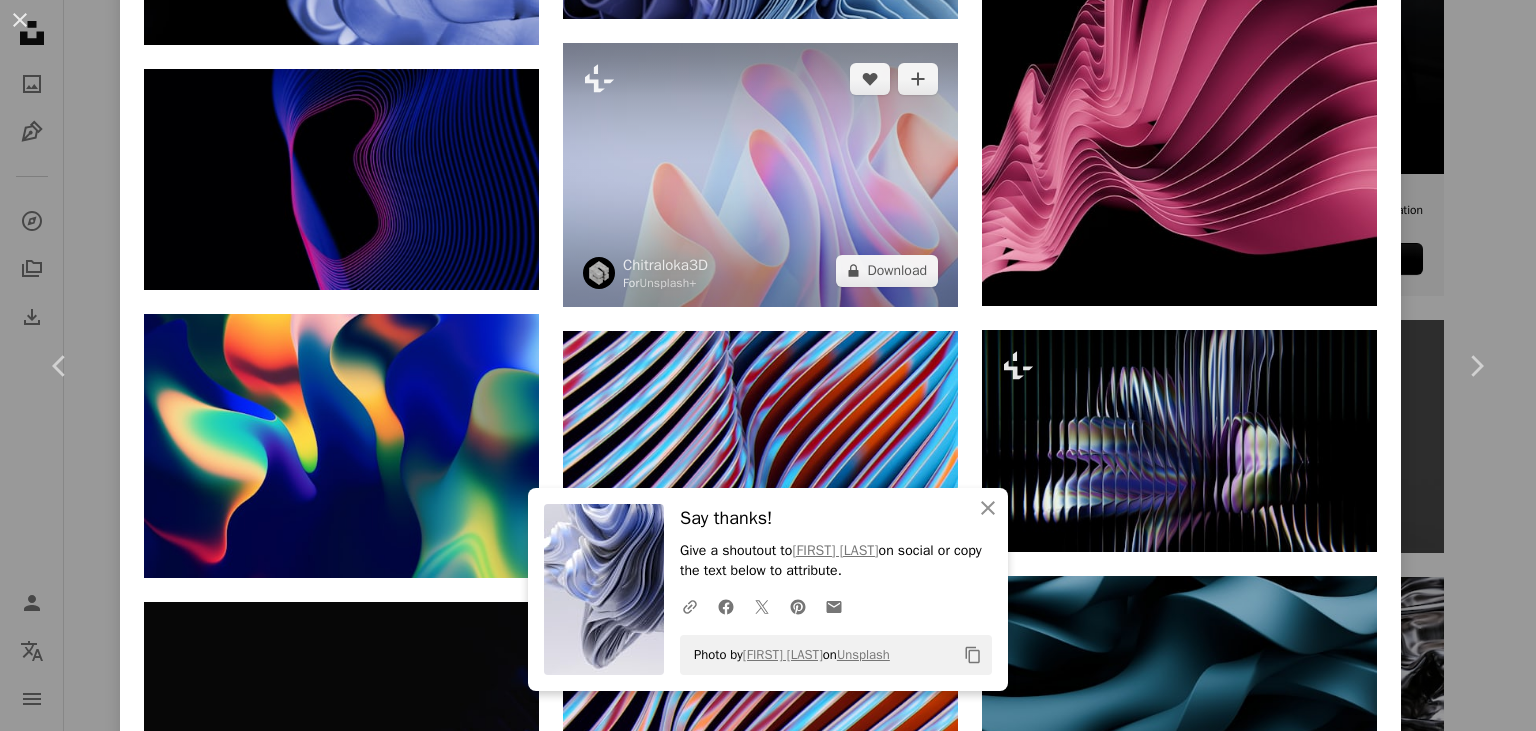 click at bounding box center [760, 174] 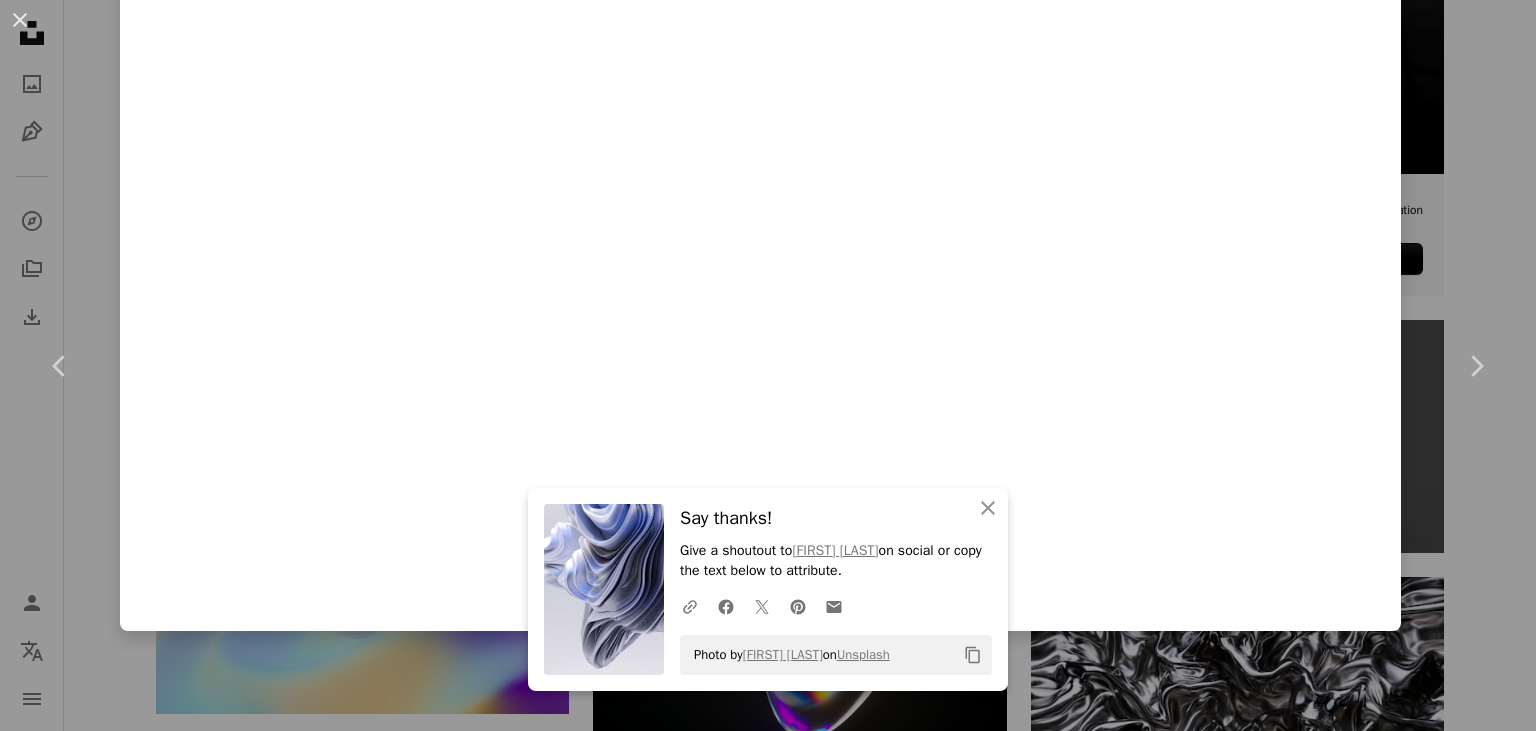 scroll, scrollTop: 0, scrollLeft: 0, axis: both 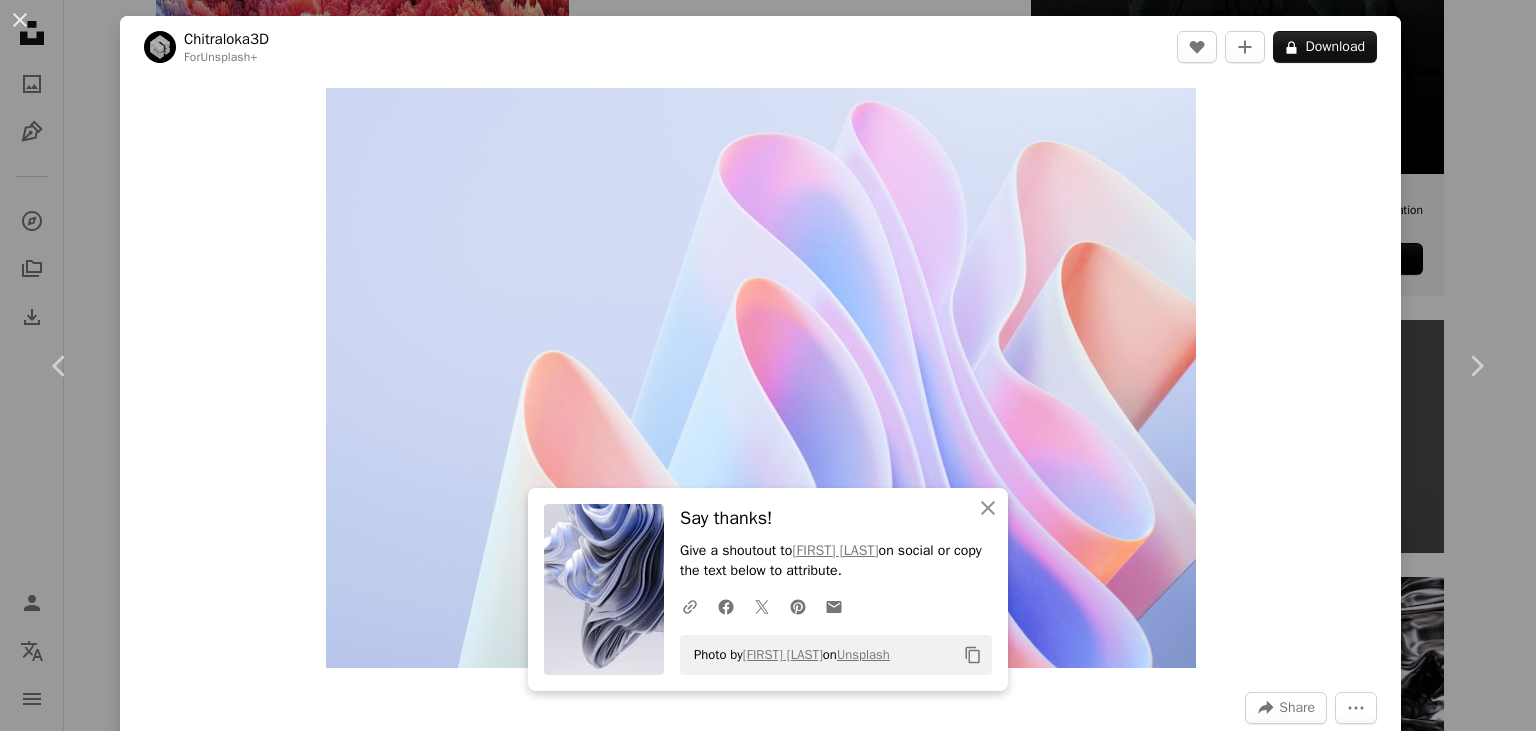click on "Zoom in" at bounding box center [760, 378] 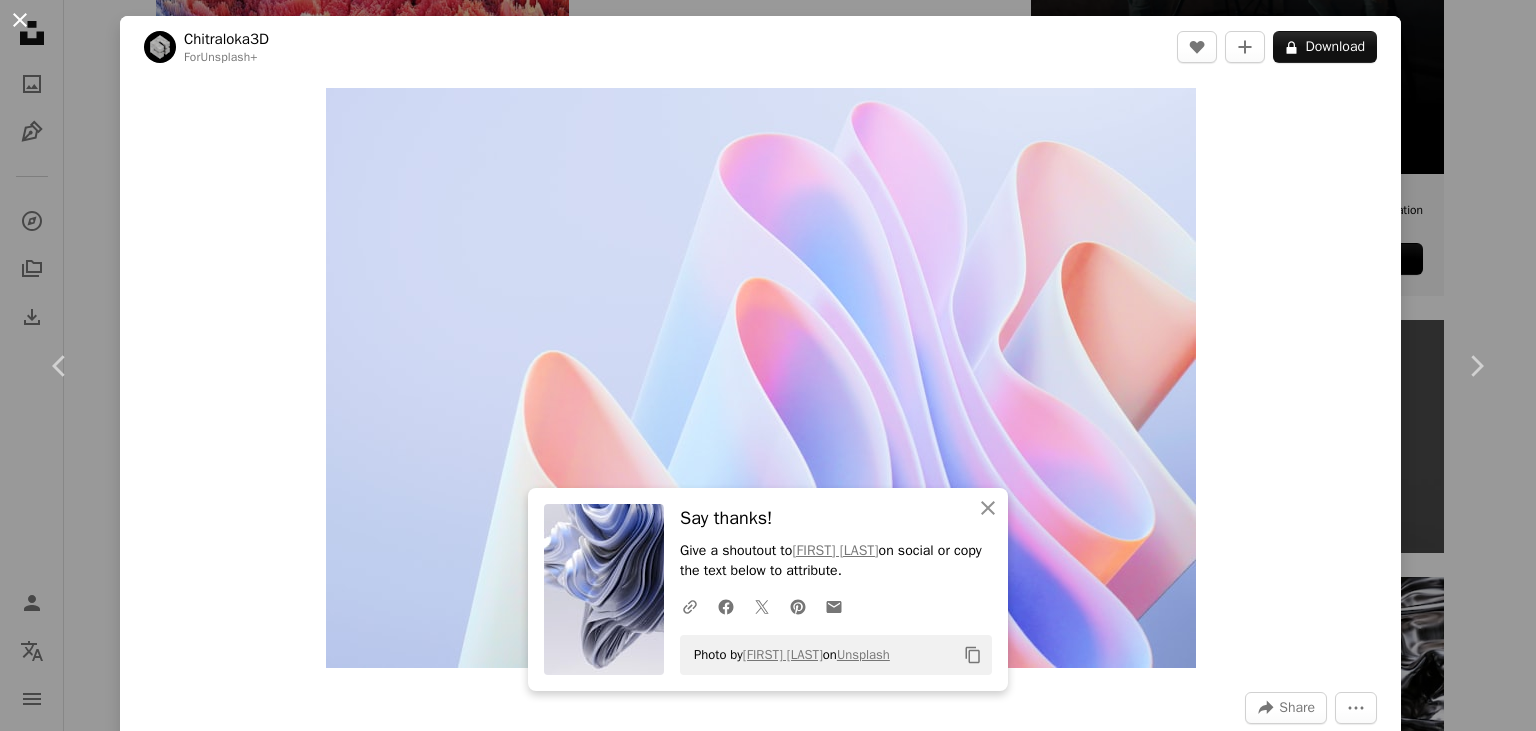 click on "An X shape" at bounding box center [20, 20] 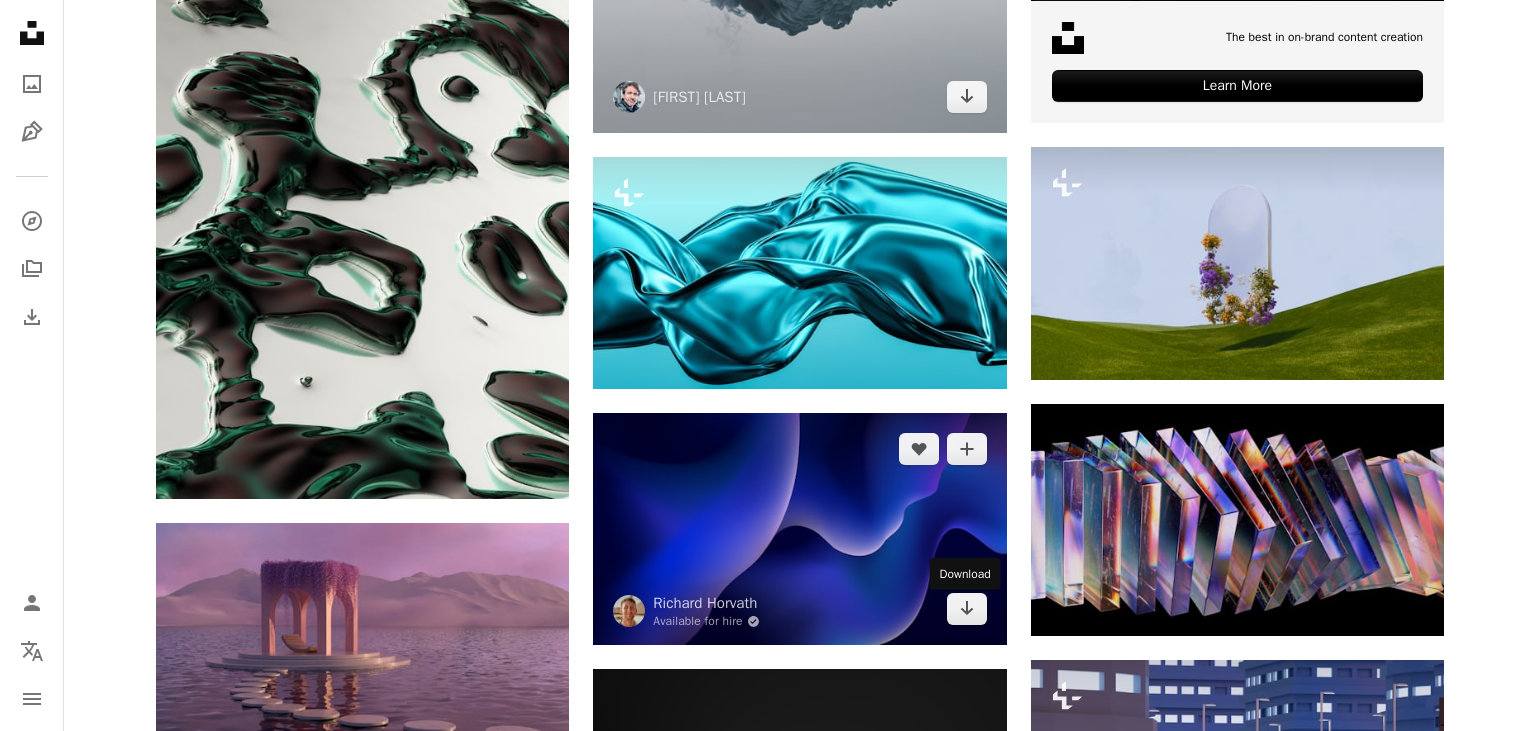 scroll, scrollTop: 8025, scrollLeft: 0, axis: vertical 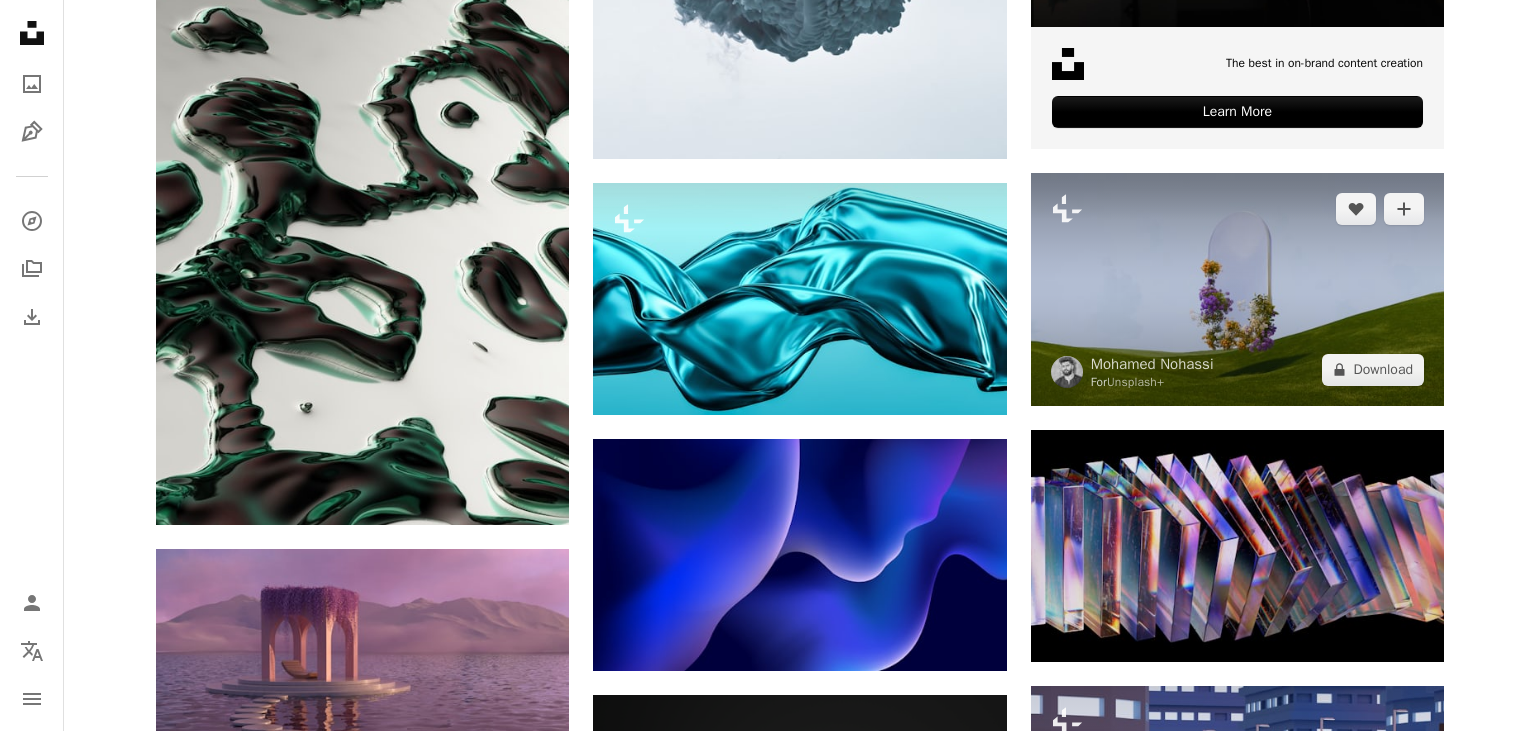 click at bounding box center (1237, 289) 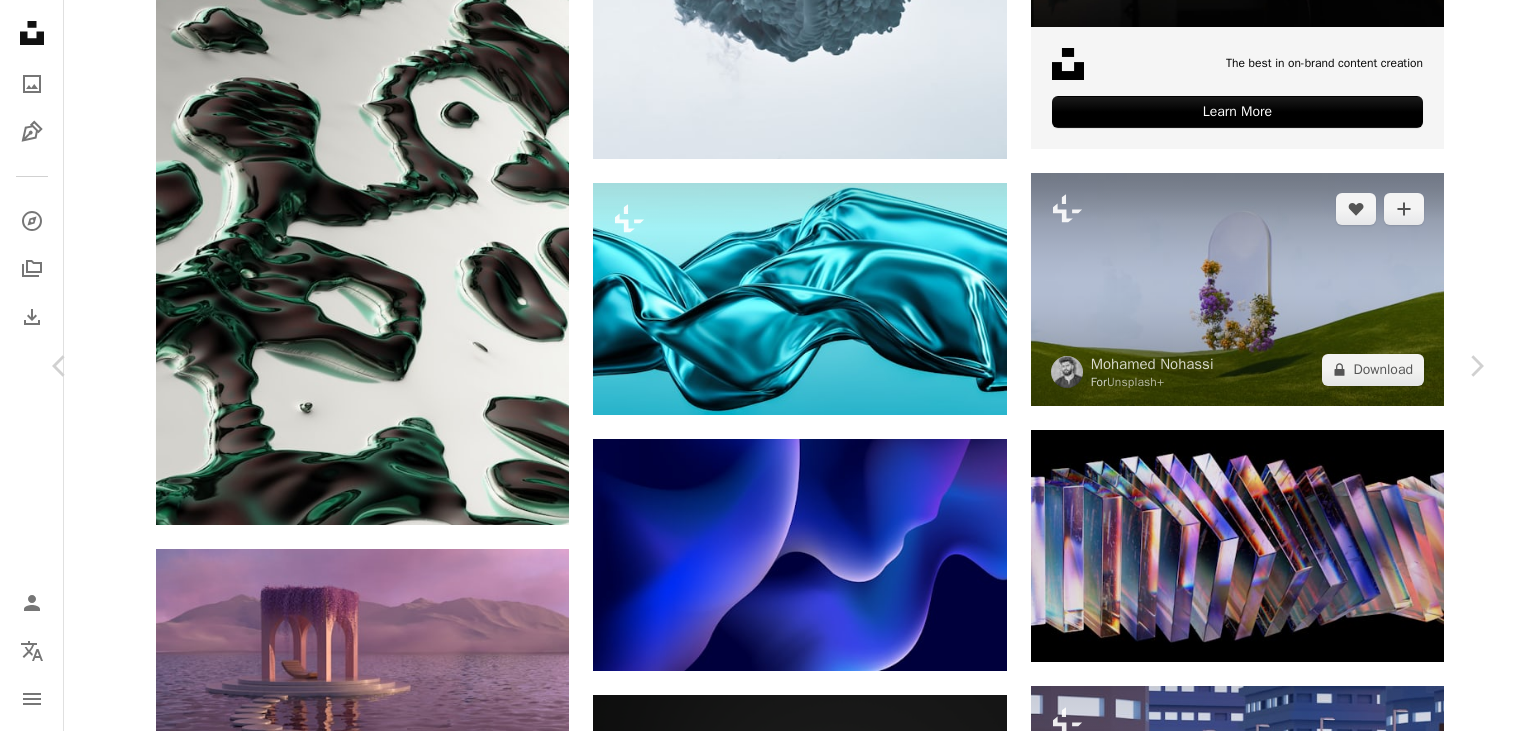 scroll, scrollTop: 835, scrollLeft: 0, axis: vertical 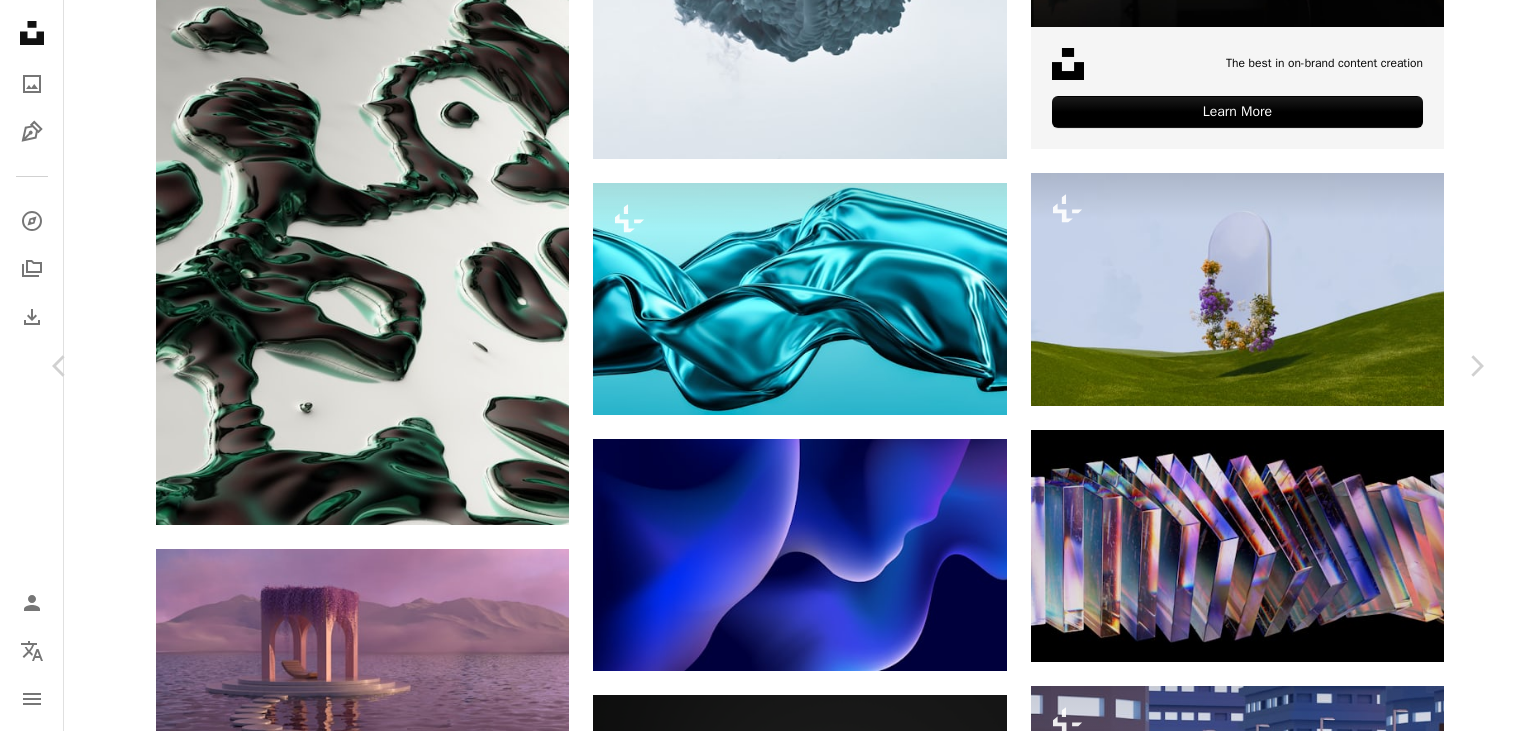 click on "An X shape Chevron left Chevron right Mohamed Nohassi For  Unsplash+ A heart A plus sign A lock Download Zoom in A forward-right arrow Share More Actions Calendar outlined Published on  March 15, 2024 Safety Licensed under the  Unsplash+ License flowers spring mirror 3d render digital image flower field wallpapers render backgrounds hills wildflowers seasons spring landscapes Public domain images Related images Plus sign for Unsplash+ A heart A plus sign Mohamed Nohassi For  Unsplash+ A lock Download Plus sign for Unsplash+ A heart A plus sign A Chosen Soul For  Unsplash+ A lock Download Plus sign for Unsplash+ A heart A plus sign A Chosen Soul For  Unsplash+ A lock Download Plus sign for Unsplash+ A heart A plus sign Mohamed Nohassi For  Unsplash+ A lock Download Plus sign for Unsplash+ A heart A plus sign A Chosen Soul For  Unsplash+ A lock Download Plus sign for Unsplash+ A heart A plus sign Karolina Grabowska For  Unsplash+ A lock Download Plus sign for Unsplash+ A heart A plus sign Sara Canonici For" at bounding box center (768, 4493) 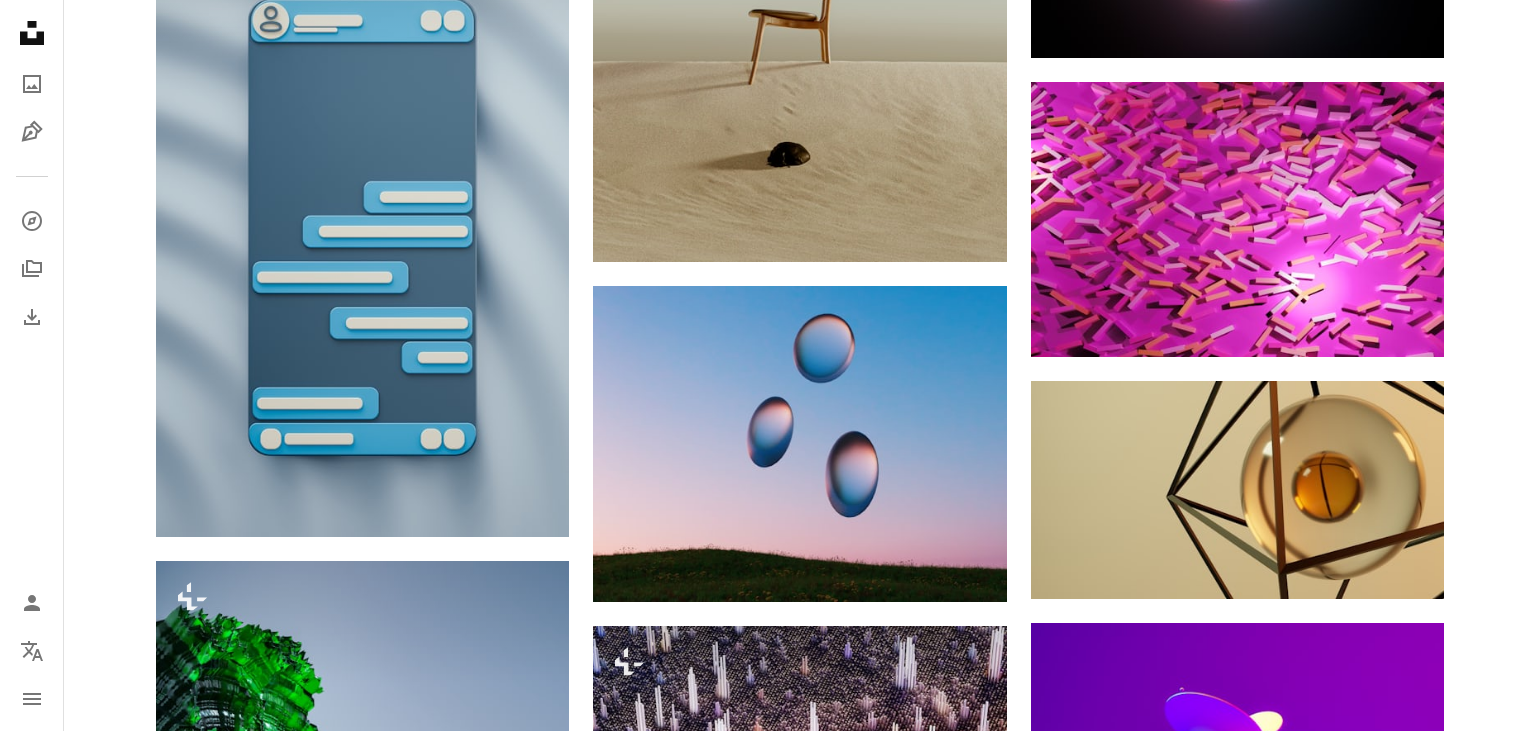 scroll, scrollTop: 13305, scrollLeft: 0, axis: vertical 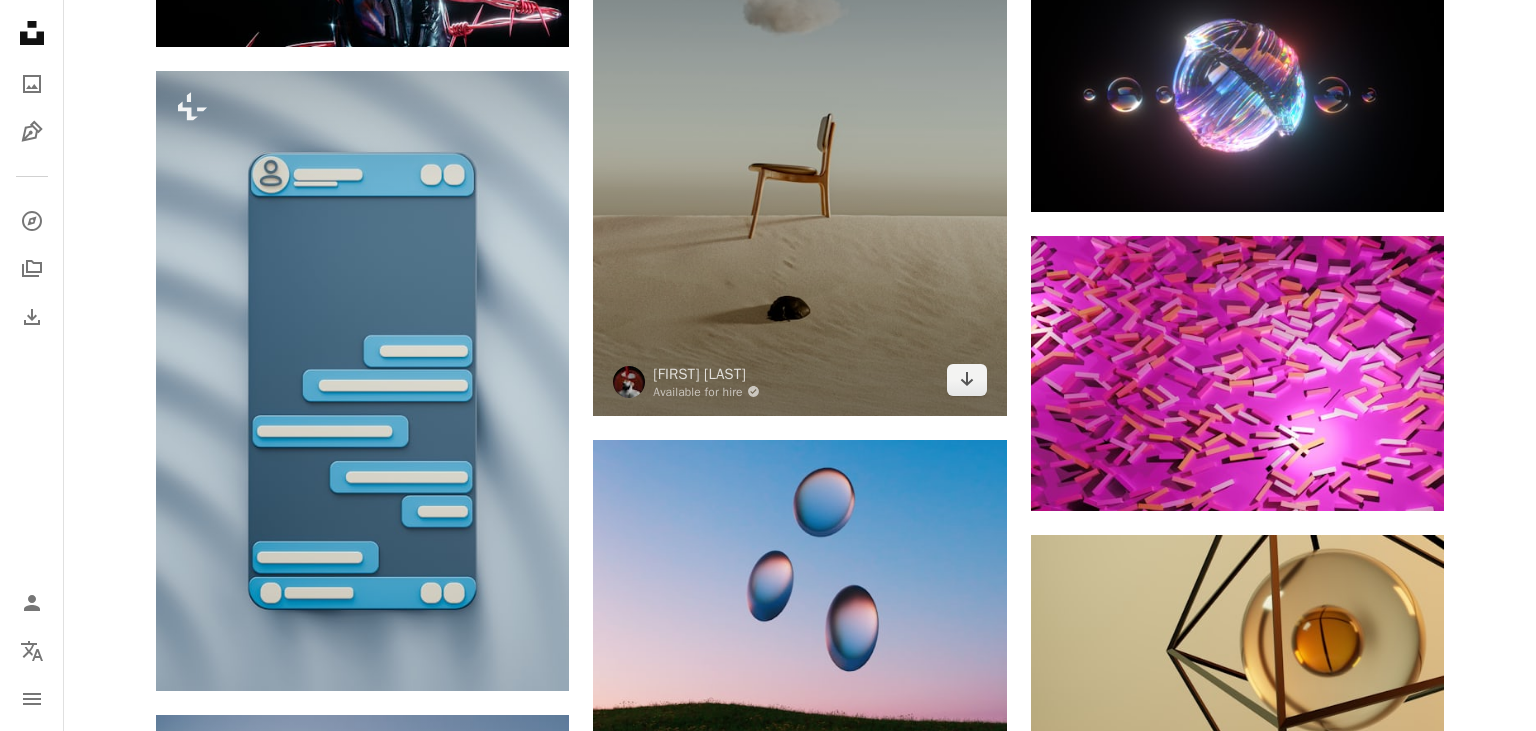 click at bounding box center (799, 157) 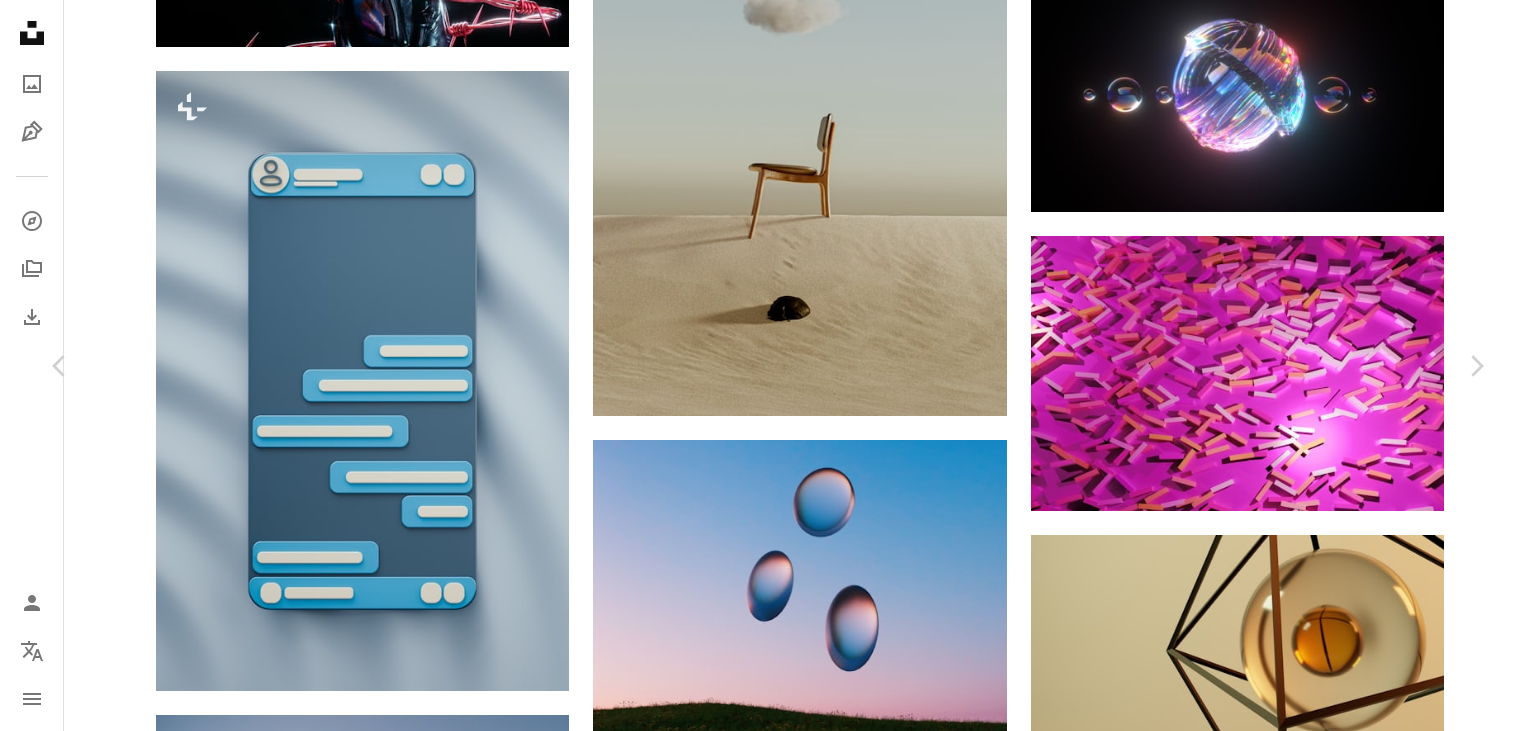 scroll, scrollTop: 7080, scrollLeft: 0, axis: vertical 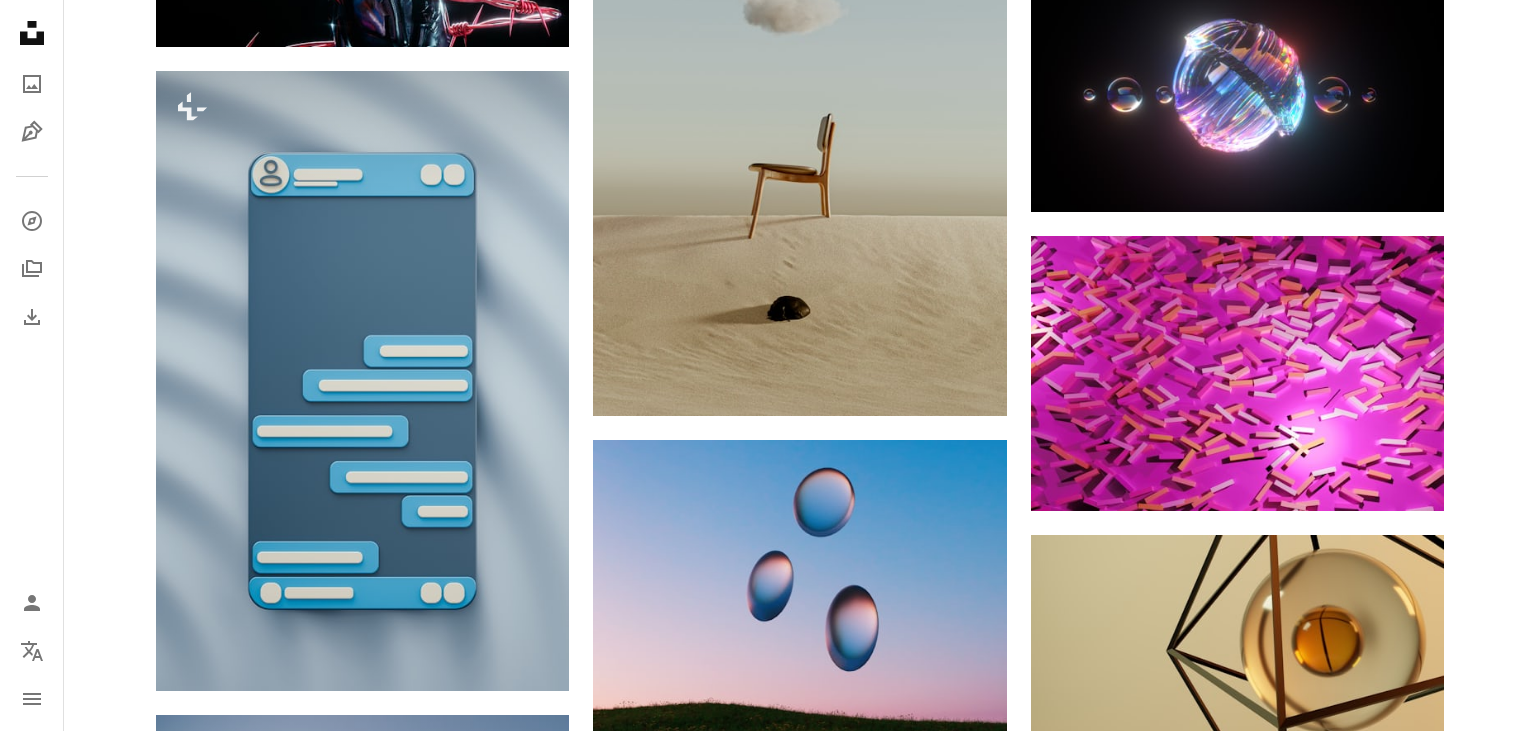 drag, startPoint x: 1520, startPoint y: 36, endPoint x: 1535, endPoint y: 6, distance: 33.54102 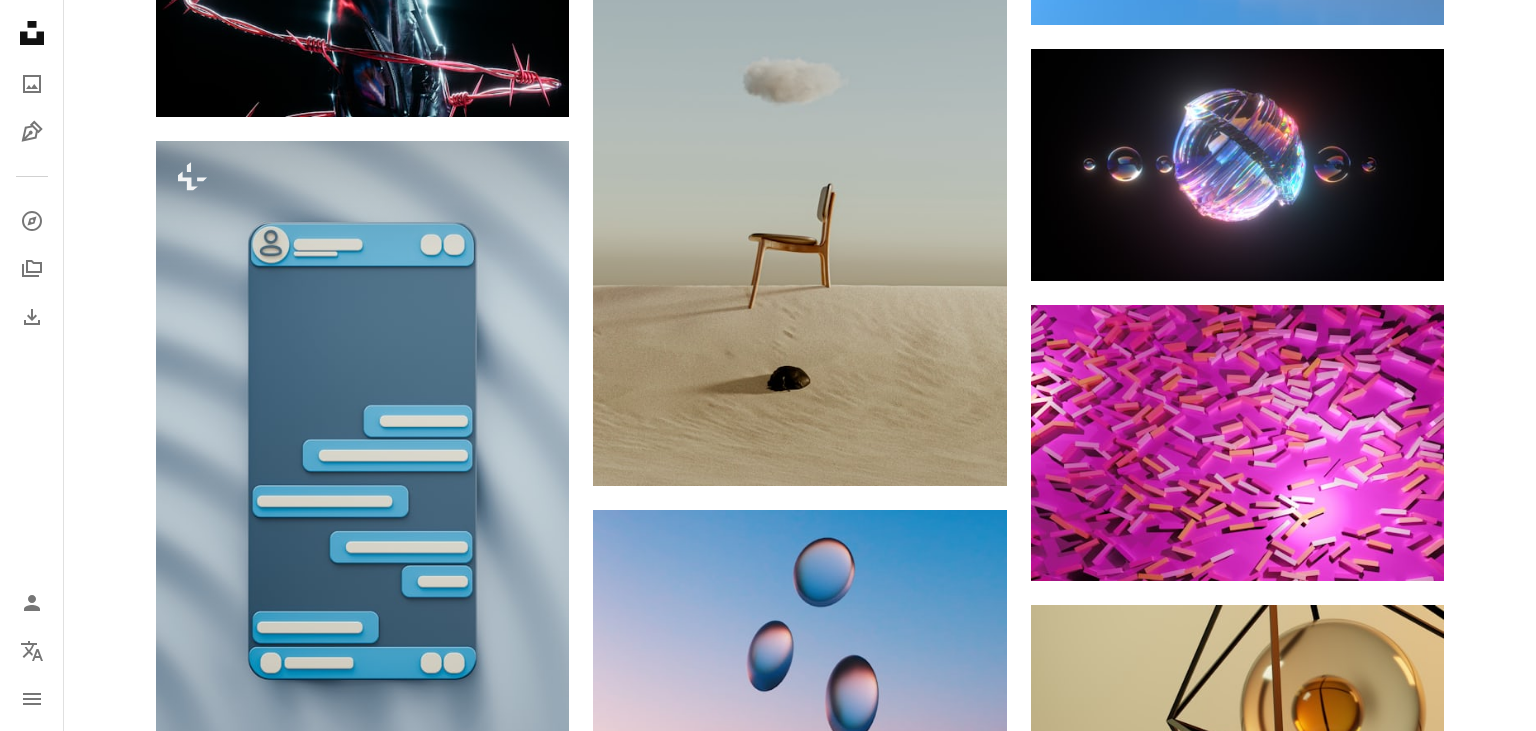 drag, startPoint x: 1535, startPoint y: 6, endPoint x: 1535, endPoint y: 38, distance: 32 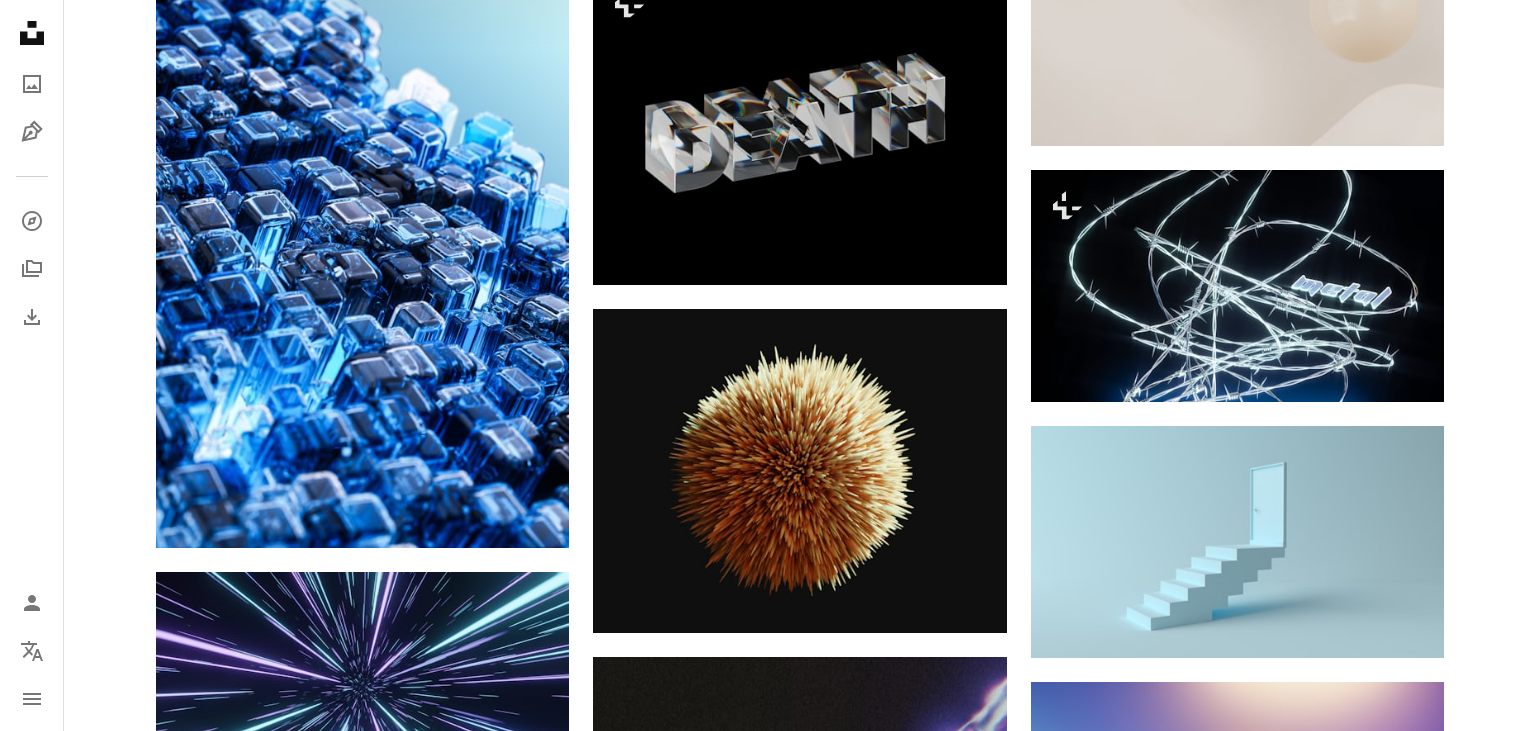 scroll, scrollTop: 11843, scrollLeft: 0, axis: vertical 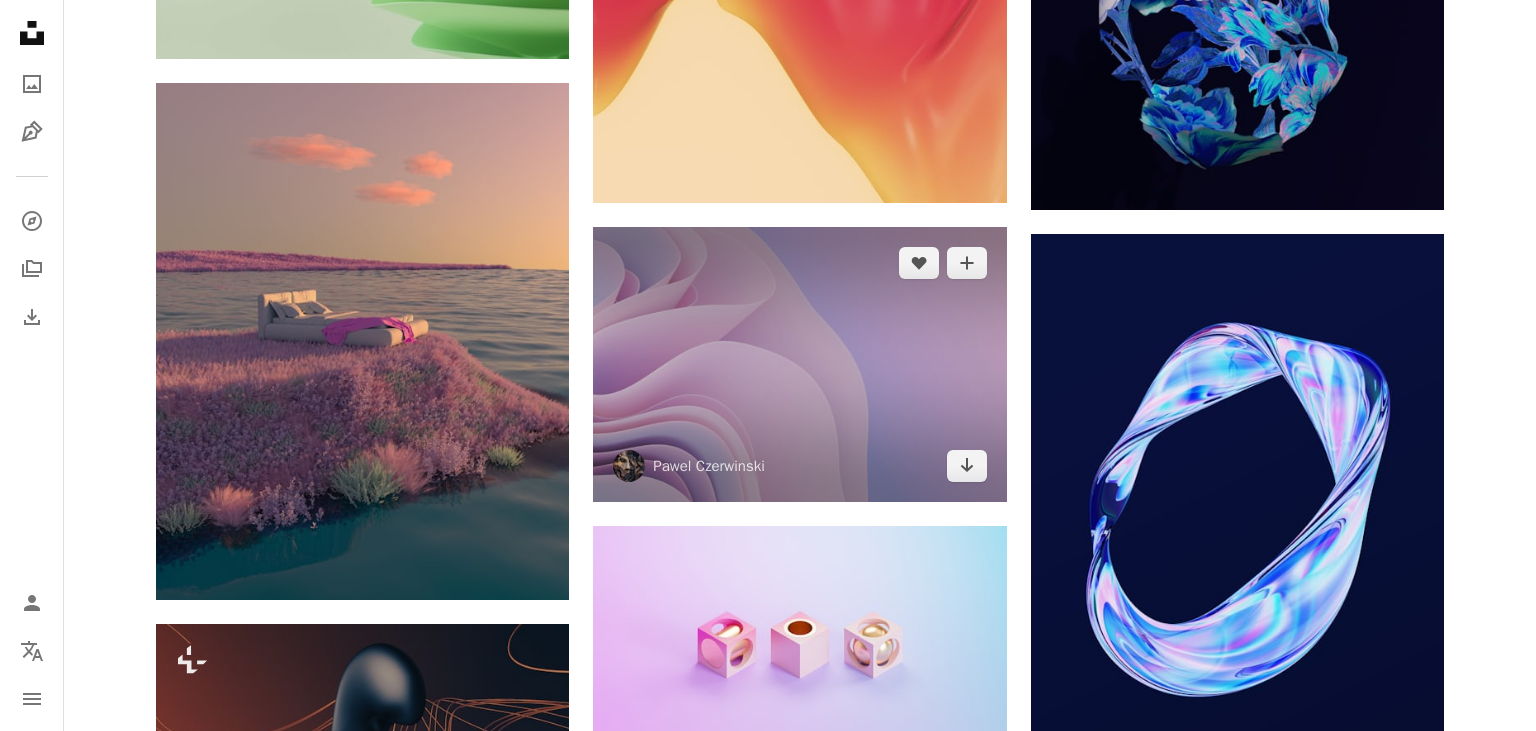 click at bounding box center [799, 364] 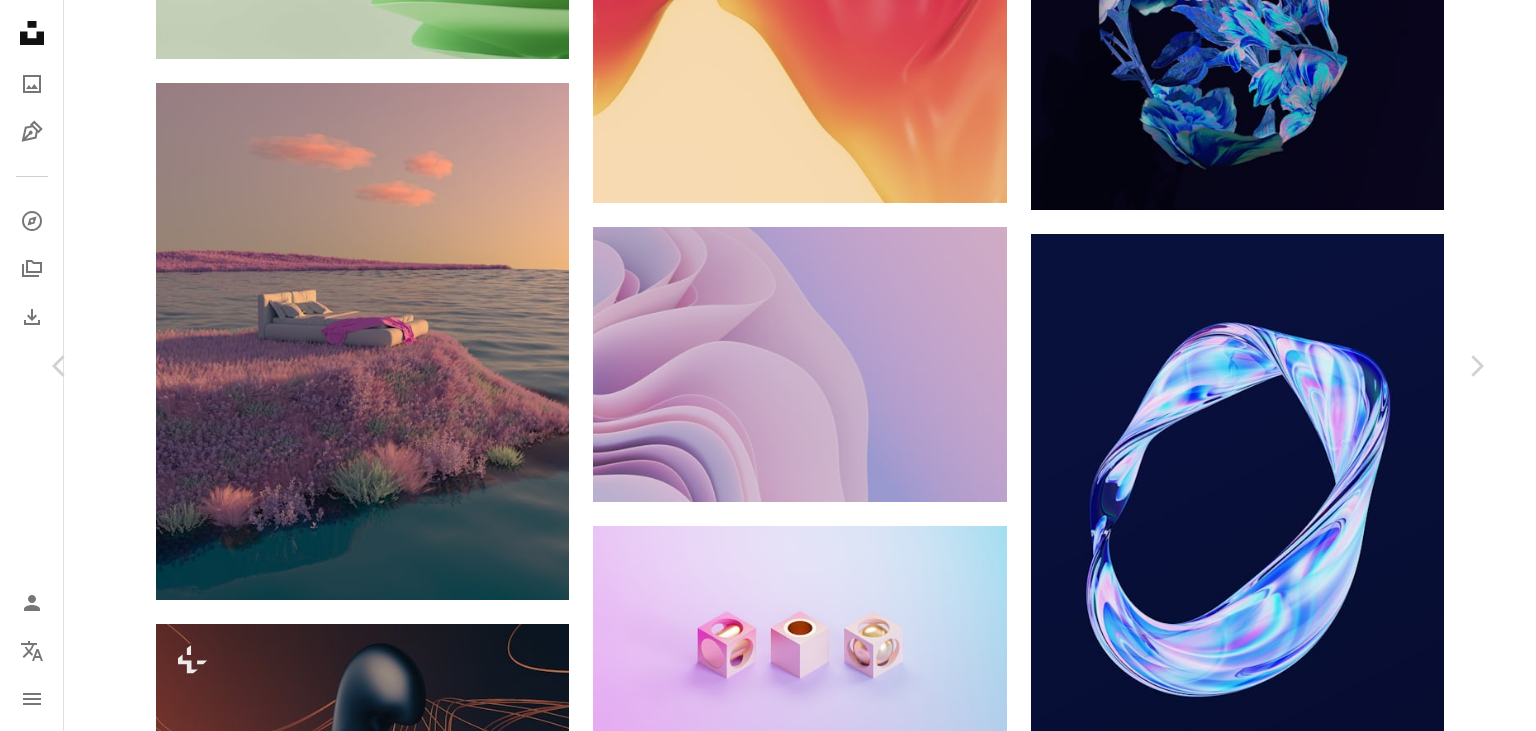 scroll, scrollTop: 27578, scrollLeft: 0, axis: vertical 